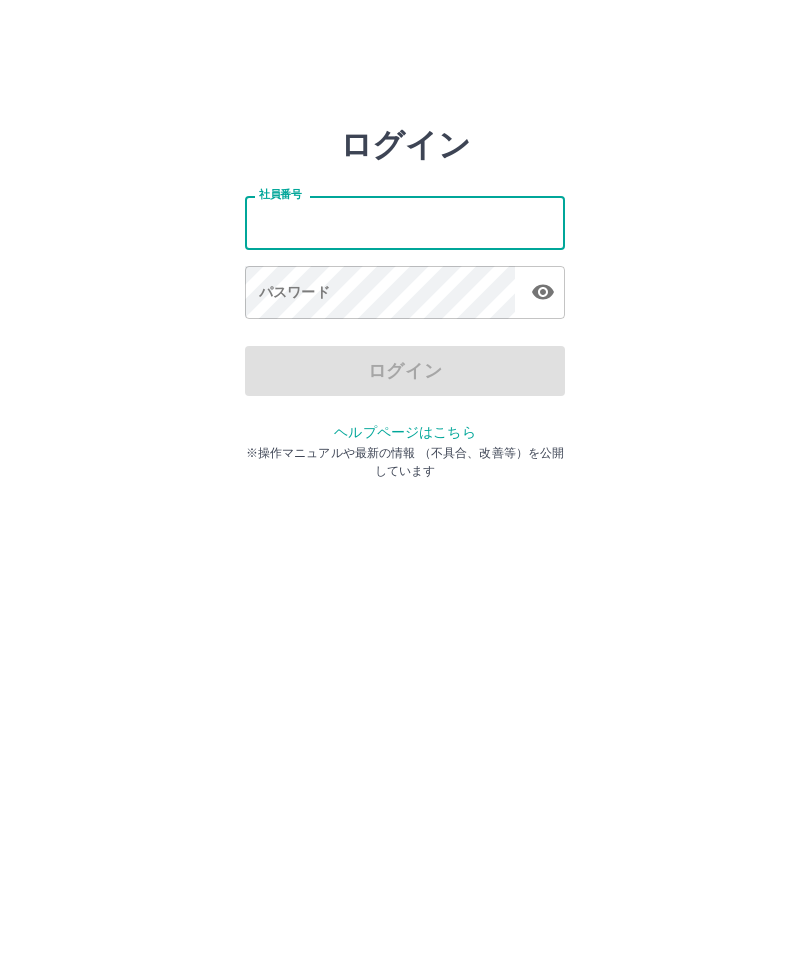 scroll, scrollTop: 0, scrollLeft: 0, axis: both 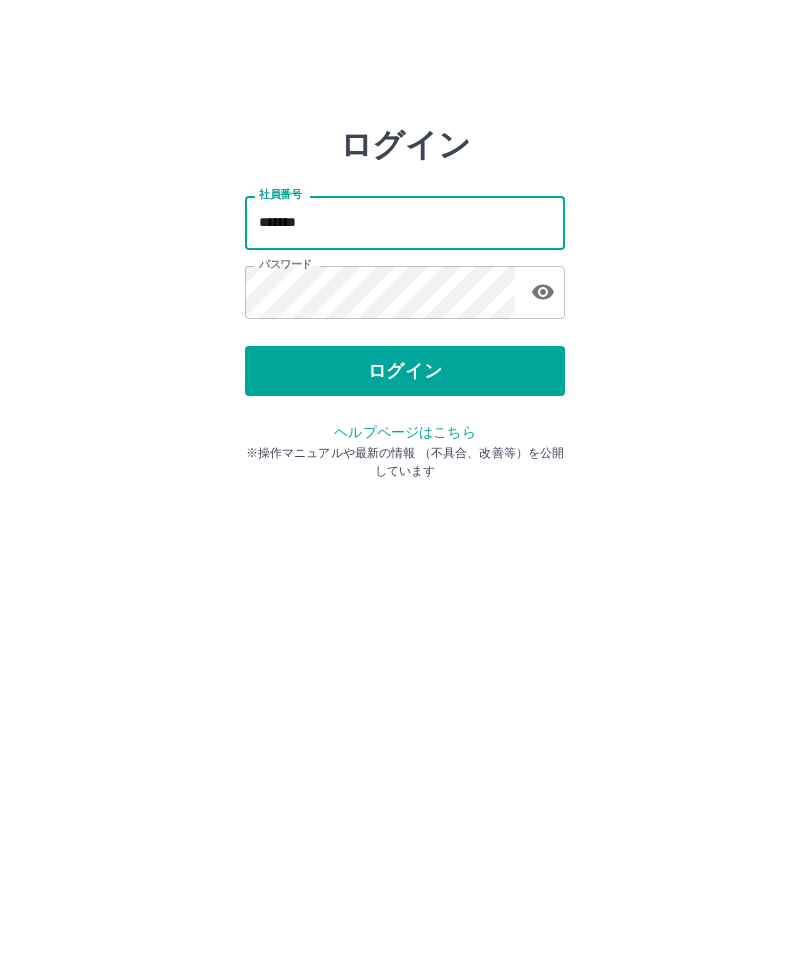 click on "ログイン" at bounding box center (405, 371) 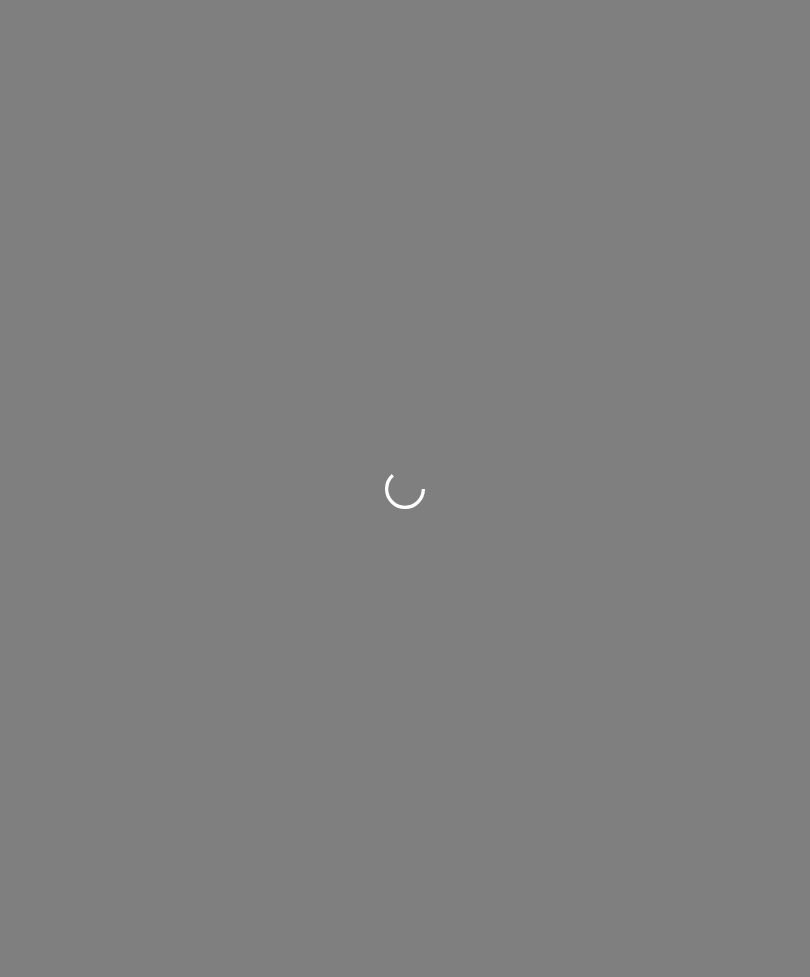 scroll, scrollTop: 0, scrollLeft: 0, axis: both 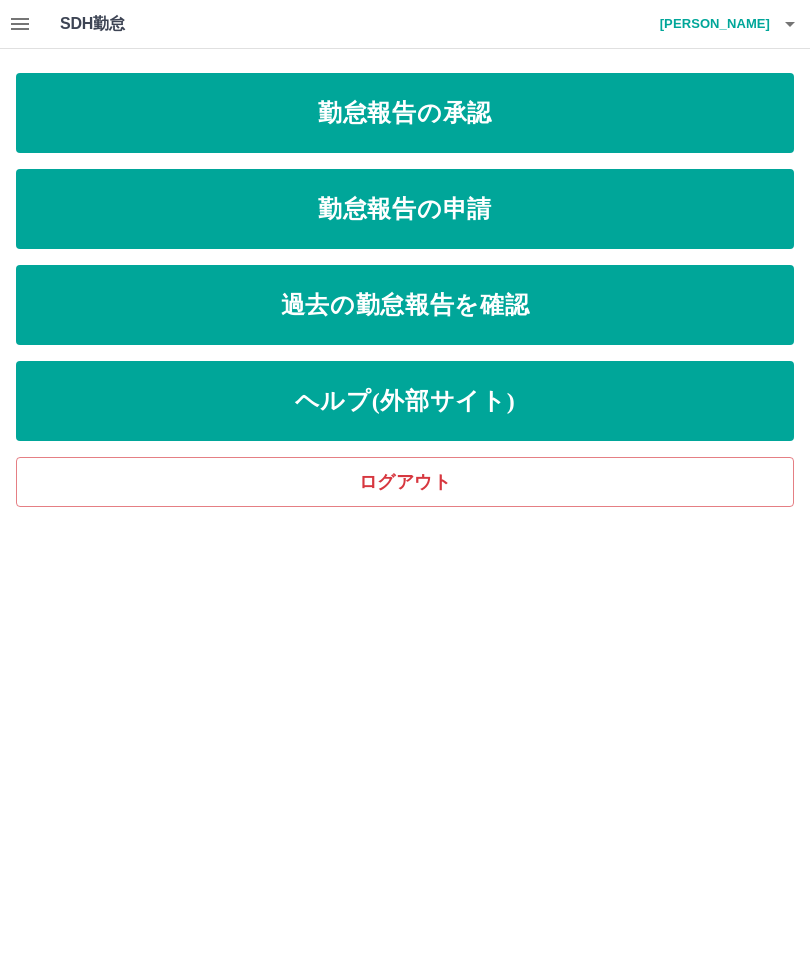 click on "勤怠報告の承認" at bounding box center (405, 113) 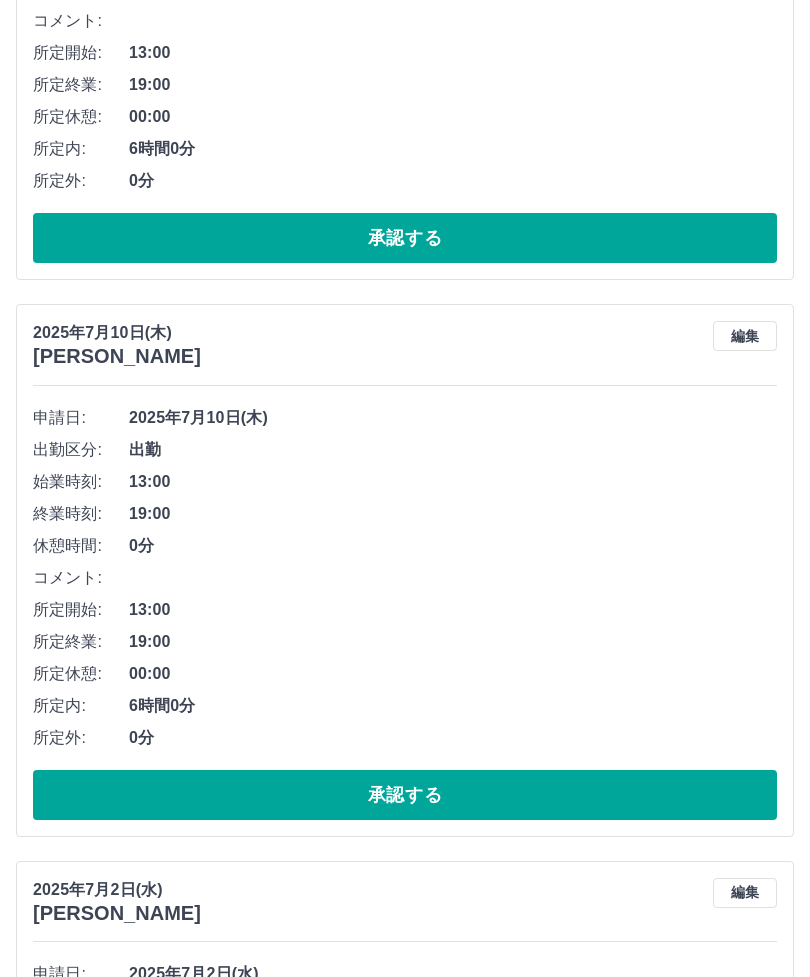 scroll, scrollTop: 1026, scrollLeft: 0, axis: vertical 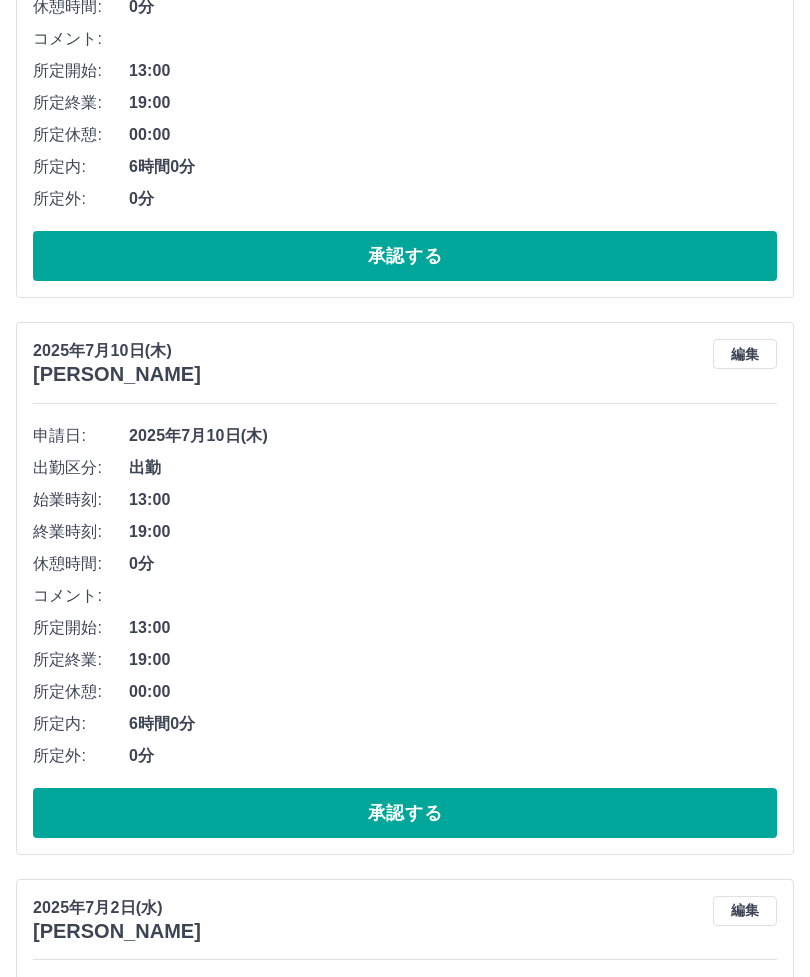 click on "承認する" at bounding box center [405, 813] 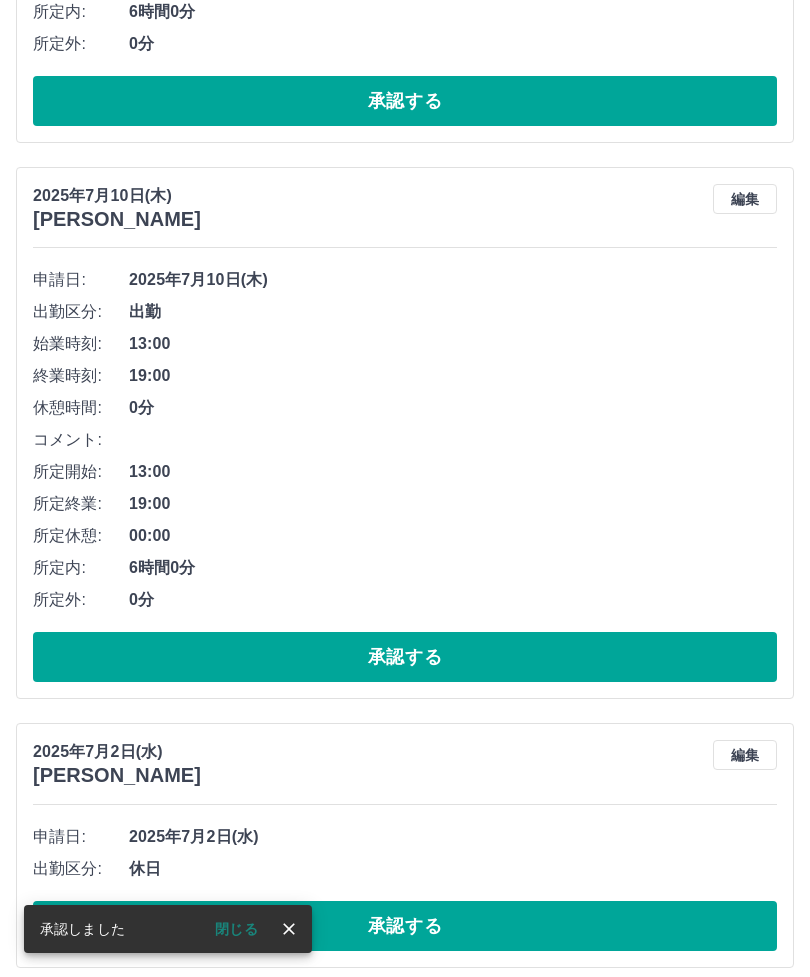 scroll, scrollTop: 614, scrollLeft: 0, axis: vertical 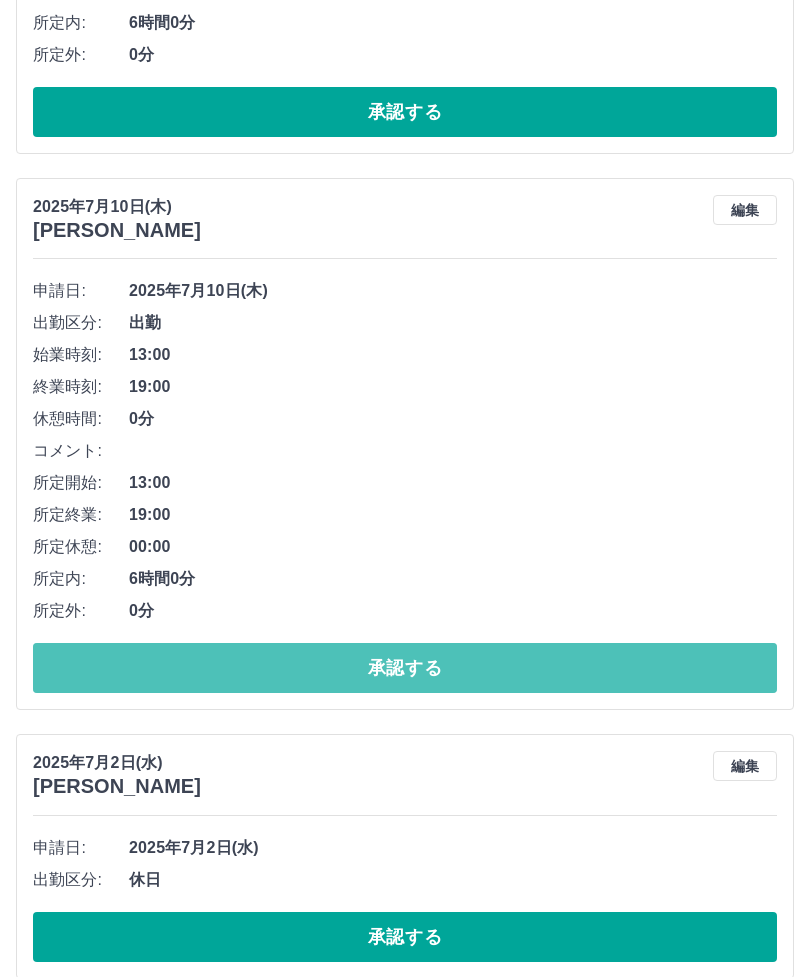 click on "承認する" at bounding box center [405, 668] 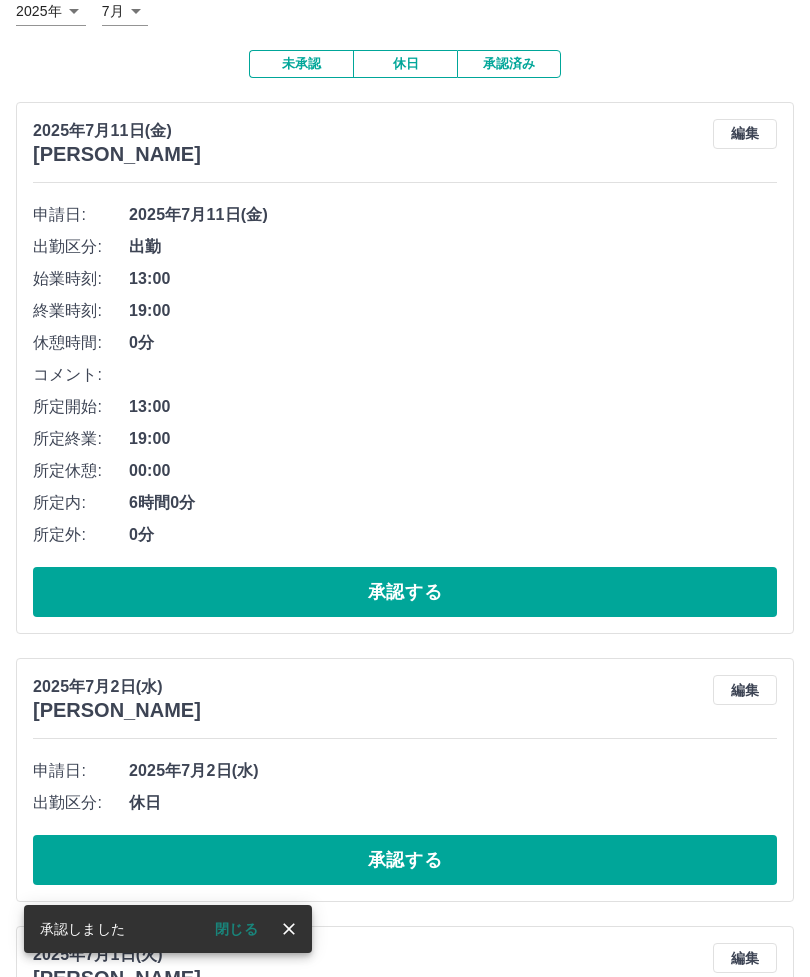 scroll, scrollTop: 0, scrollLeft: 0, axis: both 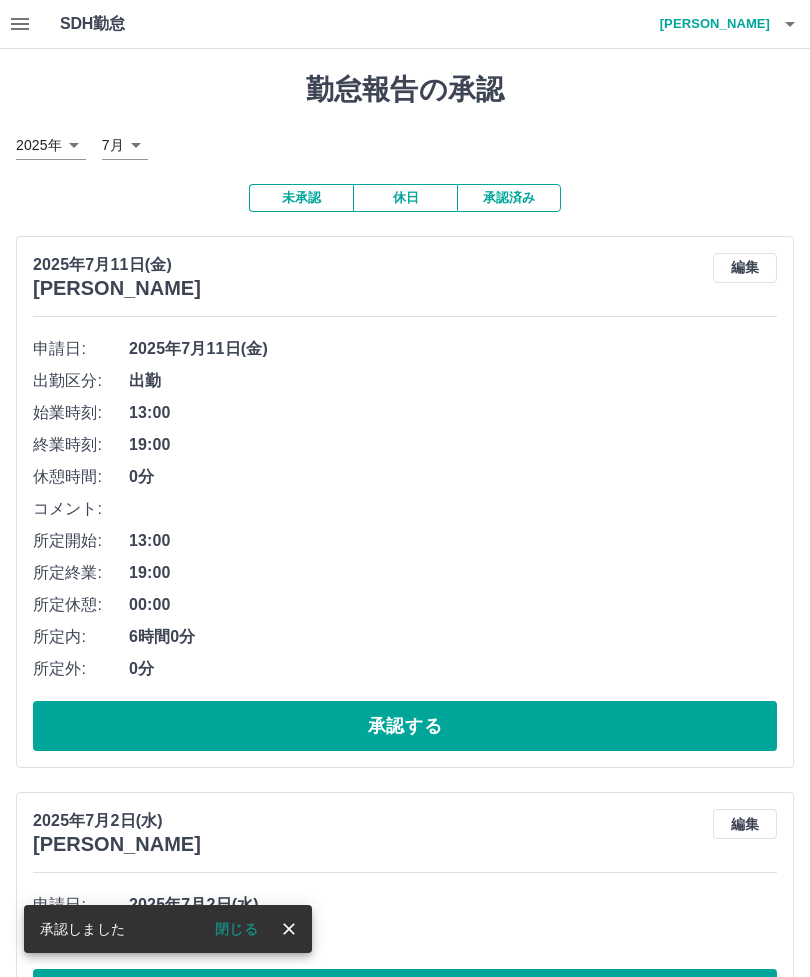 click 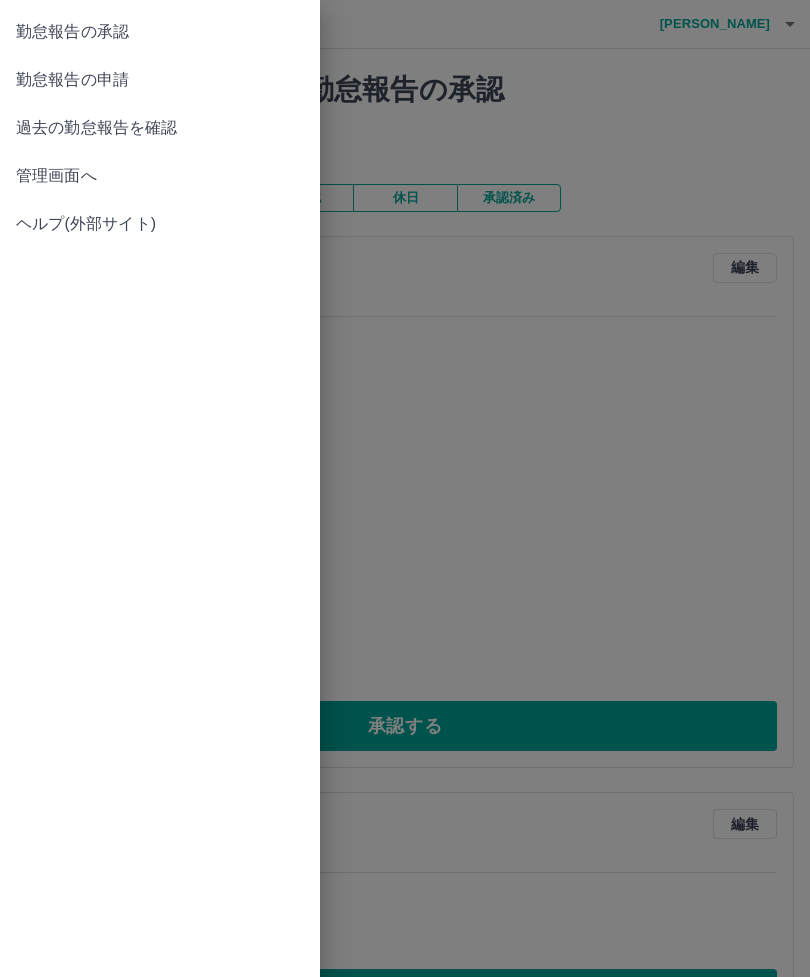 click on "勤怠報告の申請" at bounding box center (160, 80) 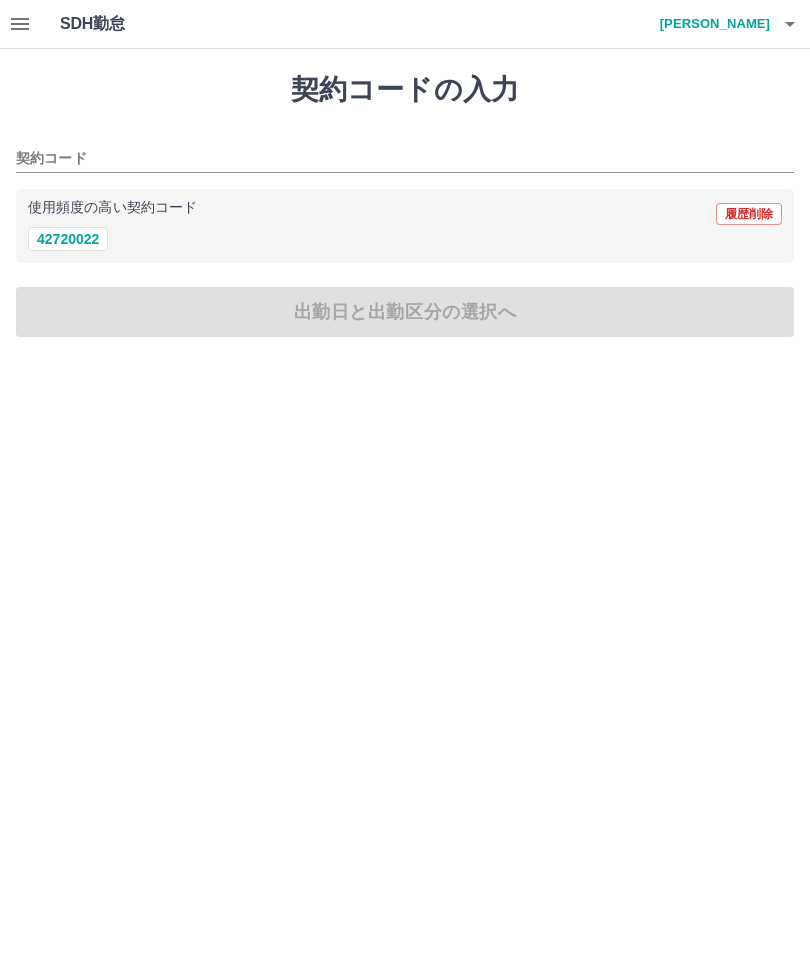 click on "42720022" at bounding box center (68, 239) 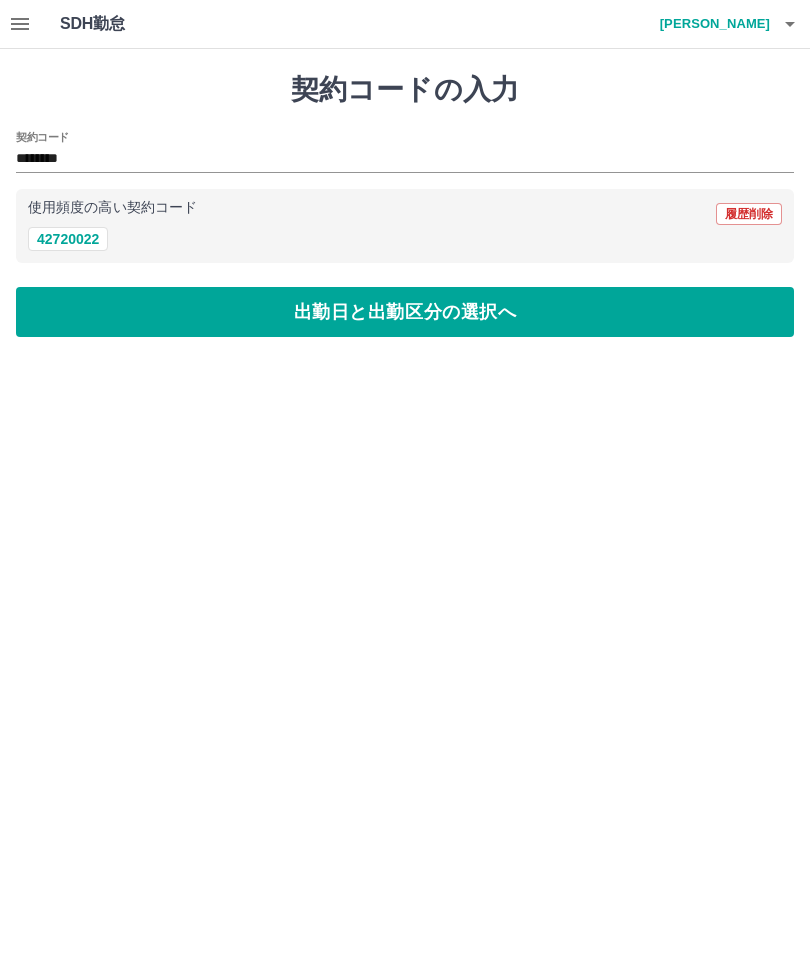 click on "出勤日と出勤区分の選択へ" at bounding box center (405, 312) 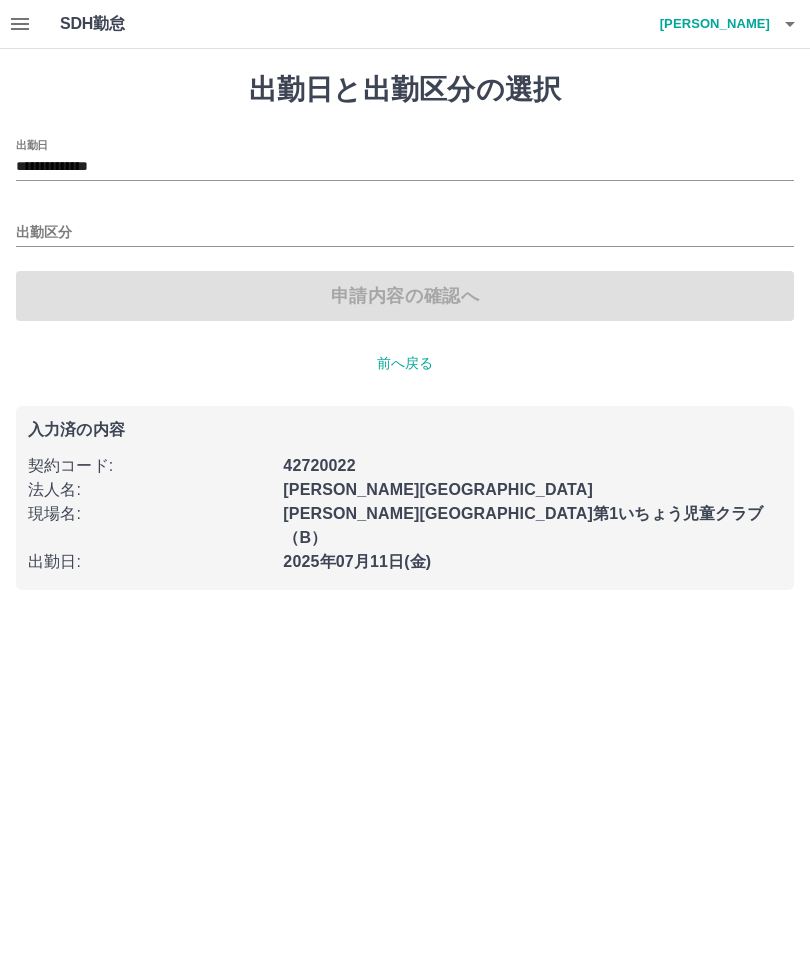 click on "出勤区分" at bounding box center (405, 233) 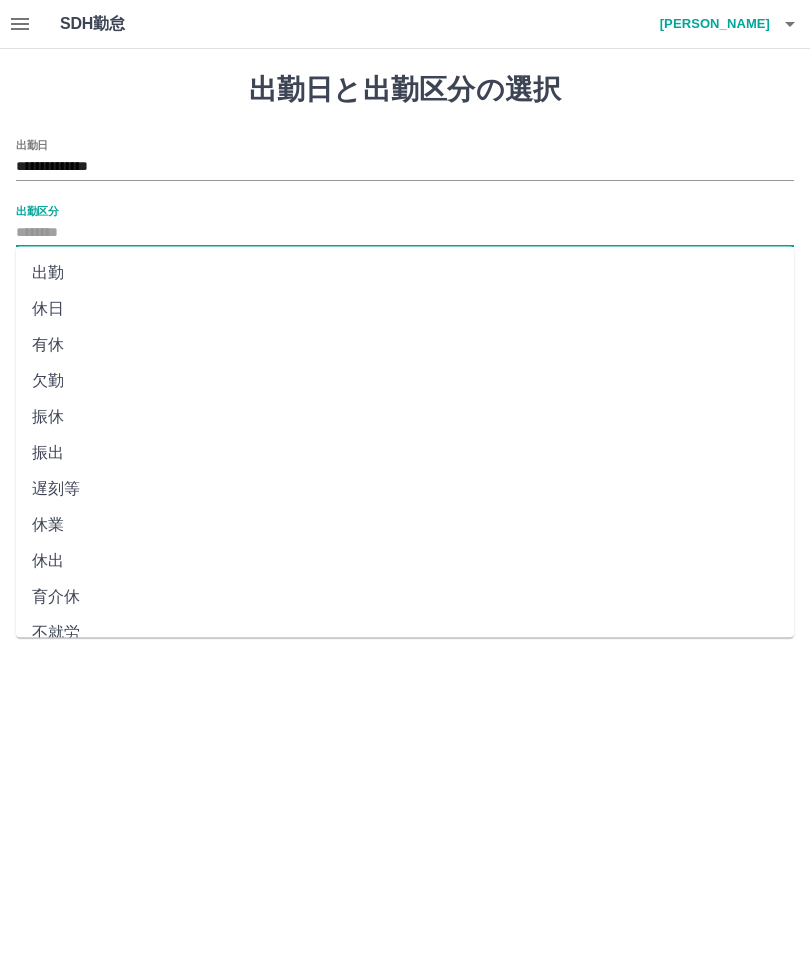 click on "出勤" at bounding box center (405, 273) 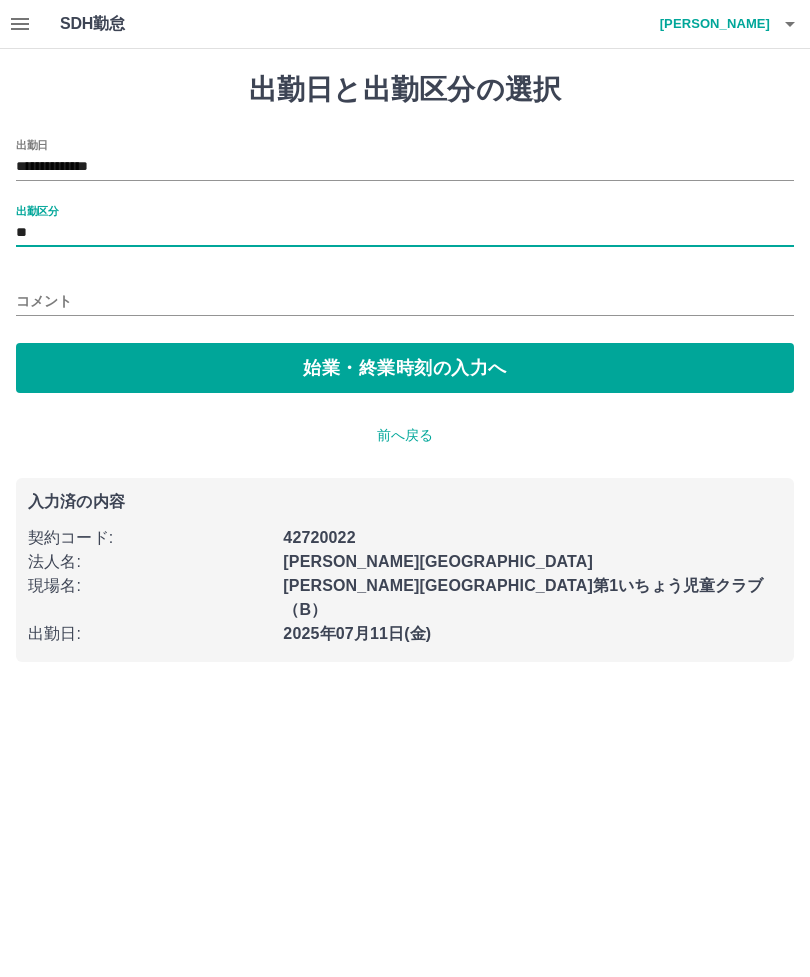 click on "始業・終業時刻の入力へ" at bounding box center [405, 368] 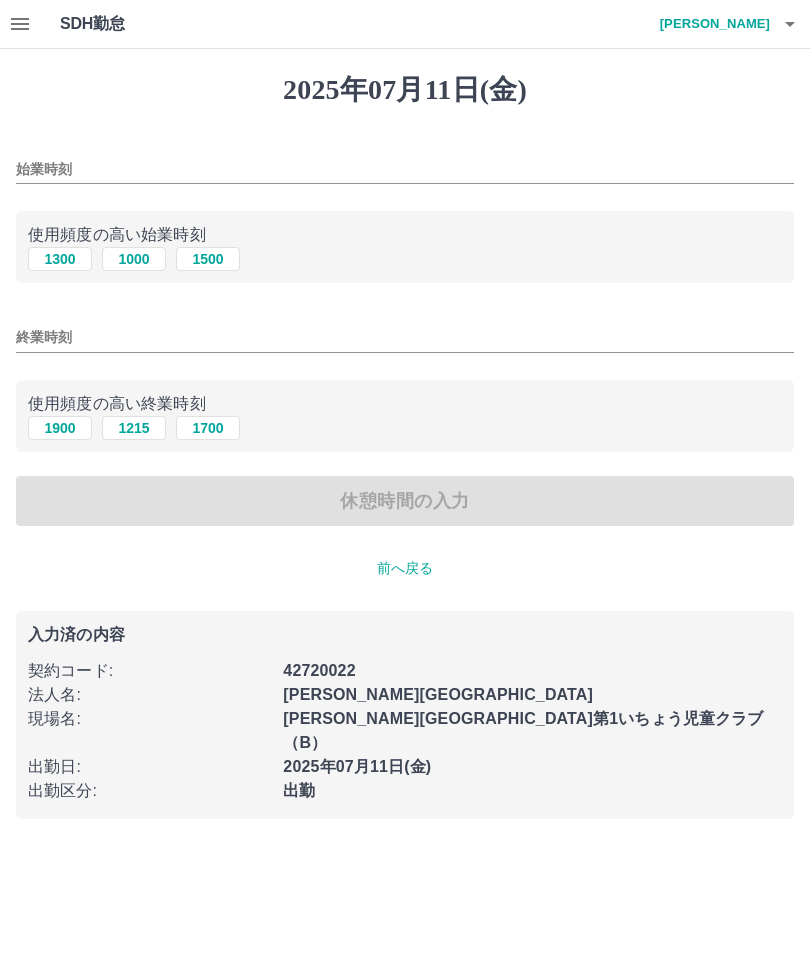 click on "1300" at bounding box center (60, 259) 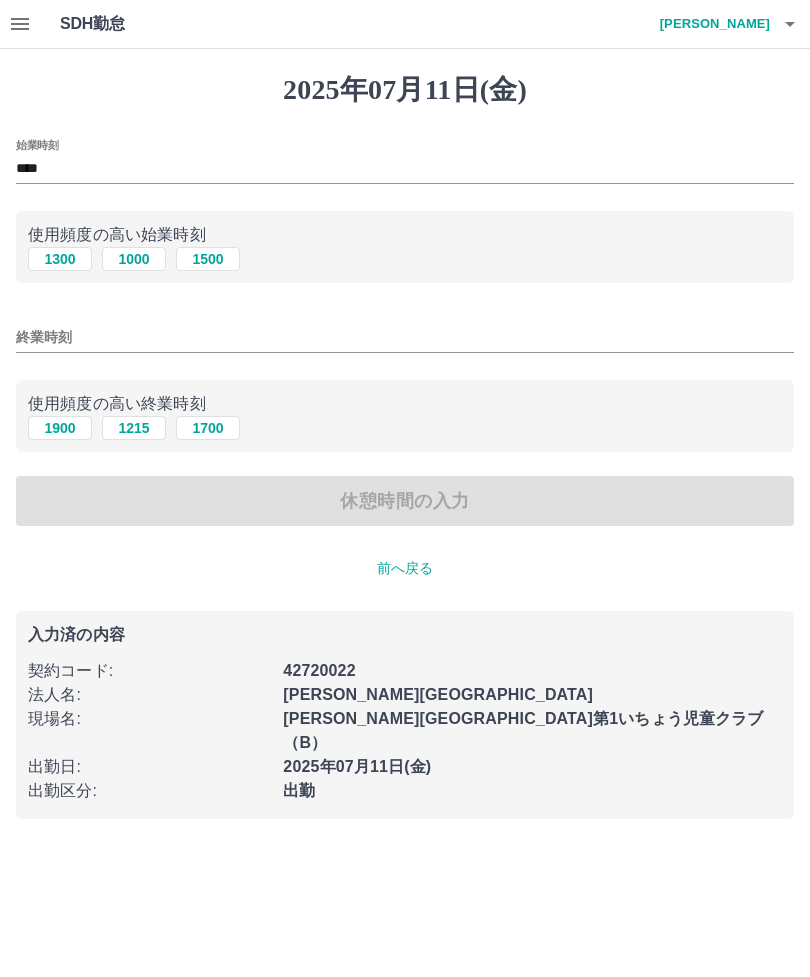 click on "1900" at bounding box center [60, 428] 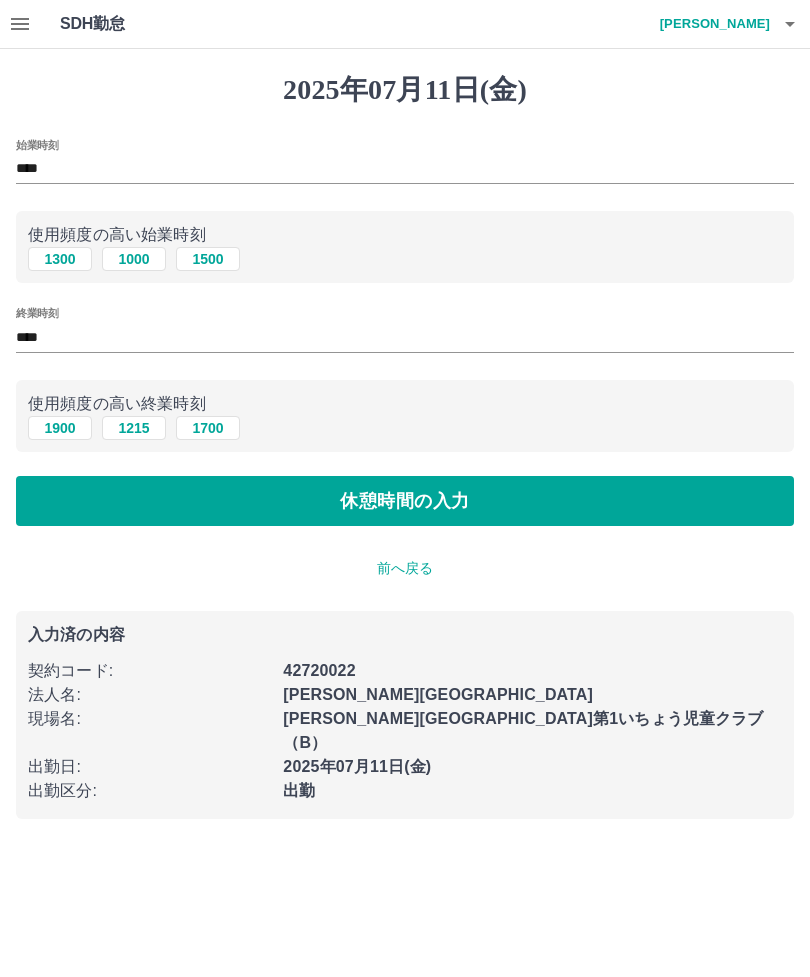 click on "休憩時間の入力" at bounding box center [405, 501] 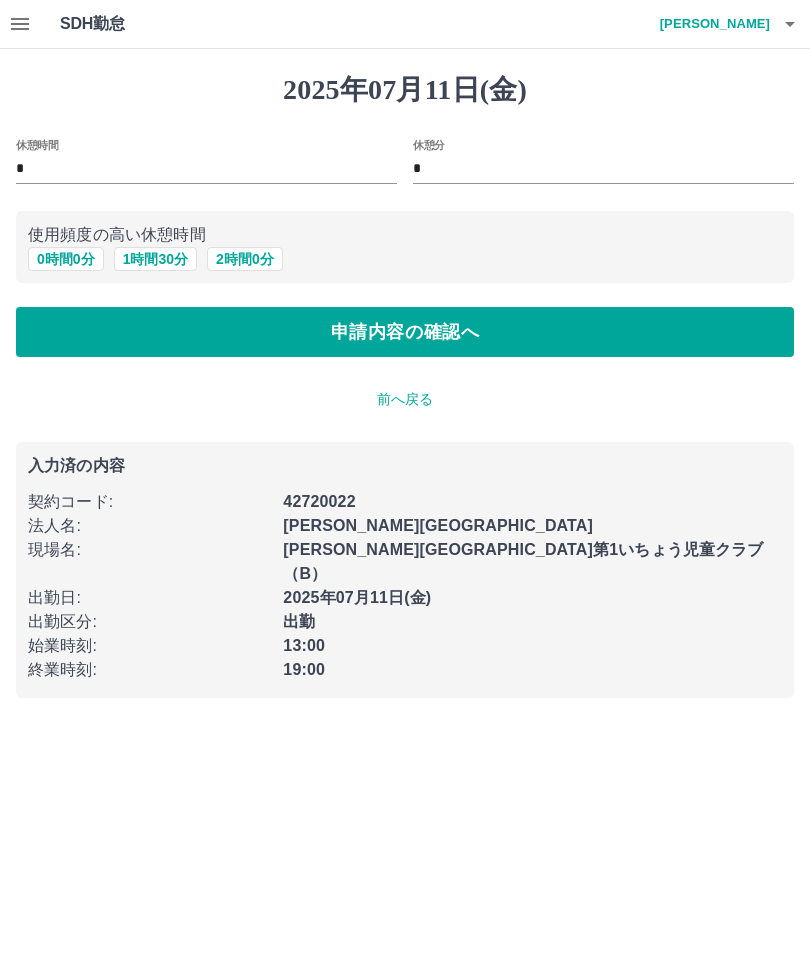 click on "申請内容の確認へ" at bounding box center [405, 332] 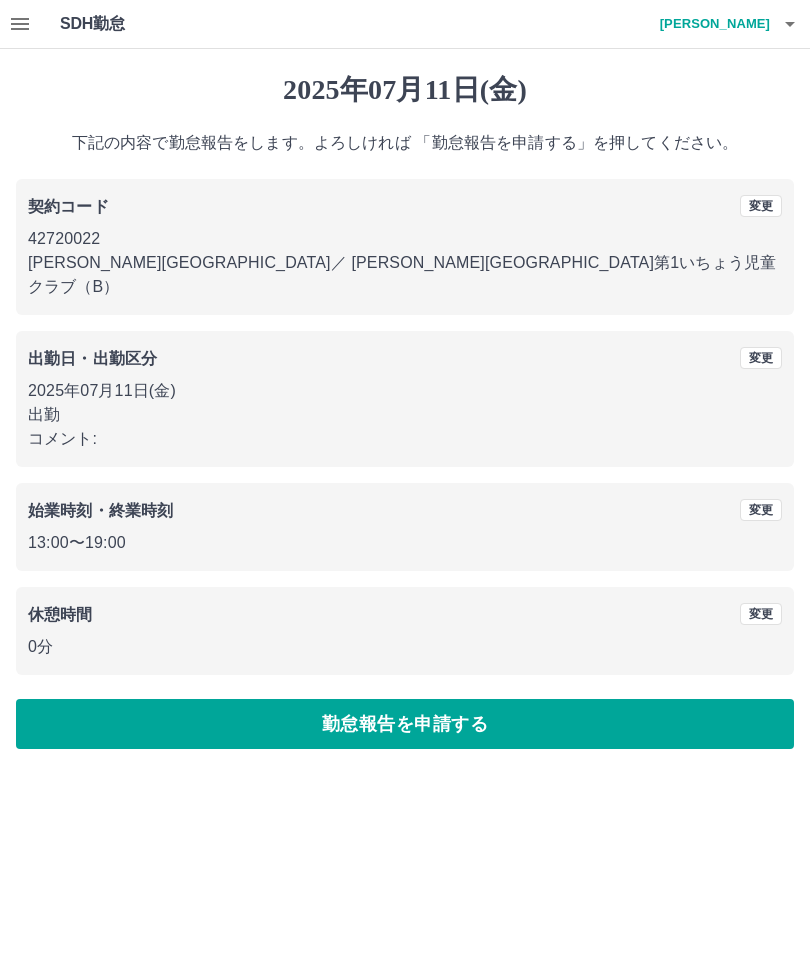 click on "勤怠報告を申請する" at bounding box center [405, 724] 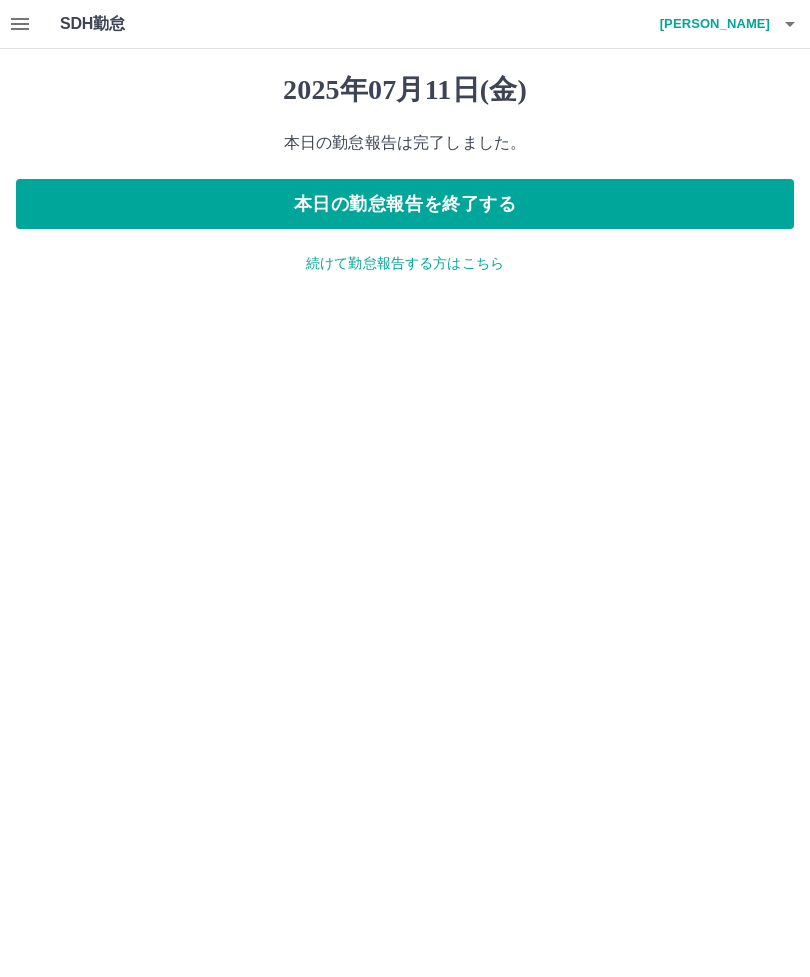click on "本日の勤怠報告を終了する" at bounding box center [405, 204] 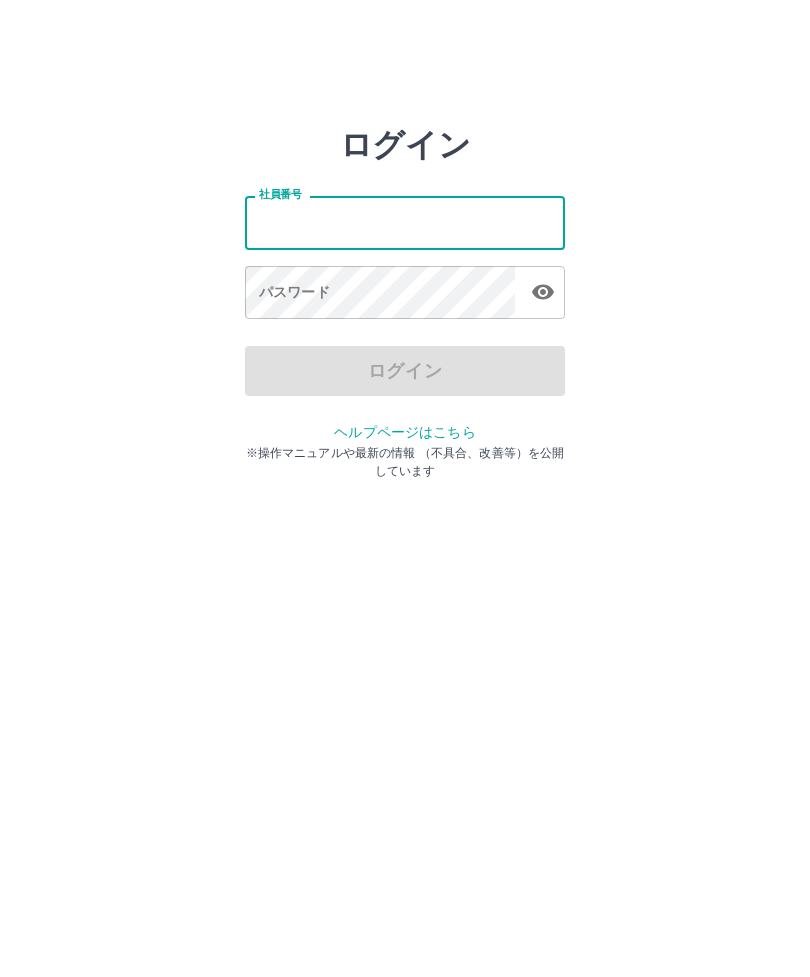 scroll, scrollTop: 0, scrollLeft: 0, axis: both 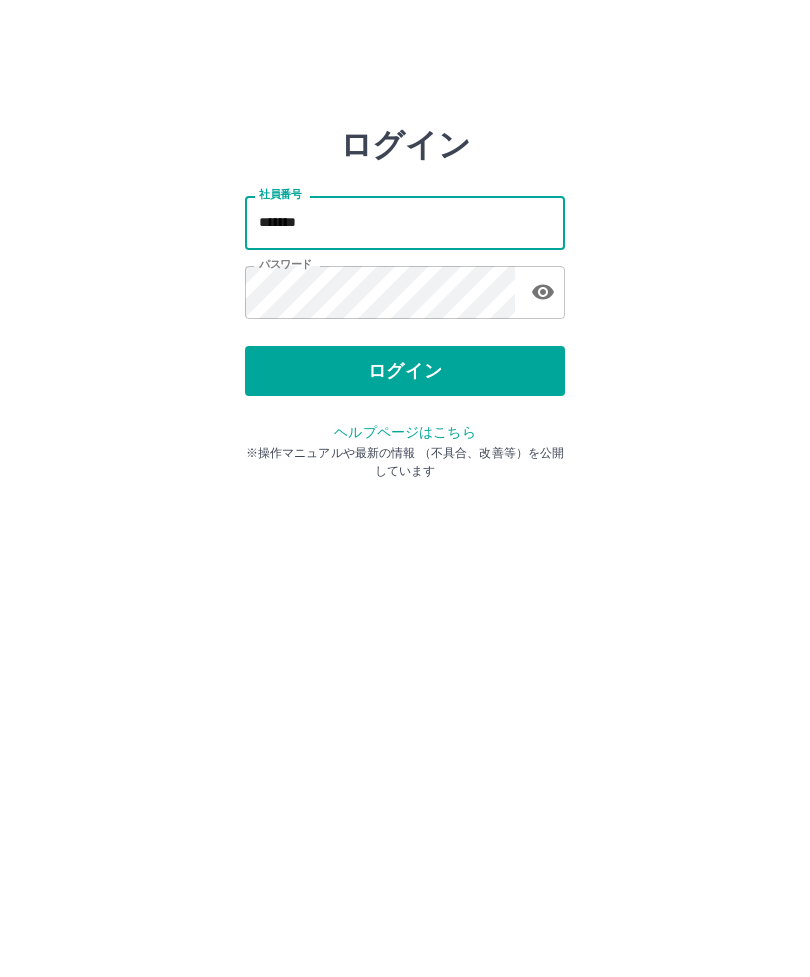 click on "ログイン" at bounding box center (405, 371) 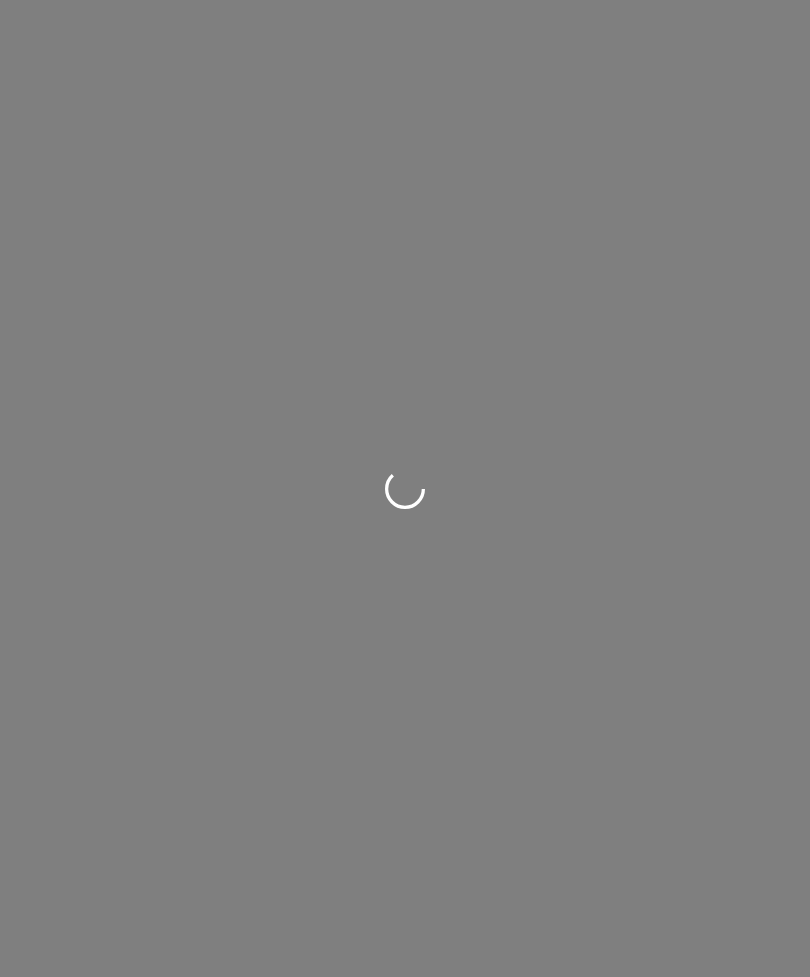 scroll, scrollTop: 0, scrollLeft: 0, axis: both 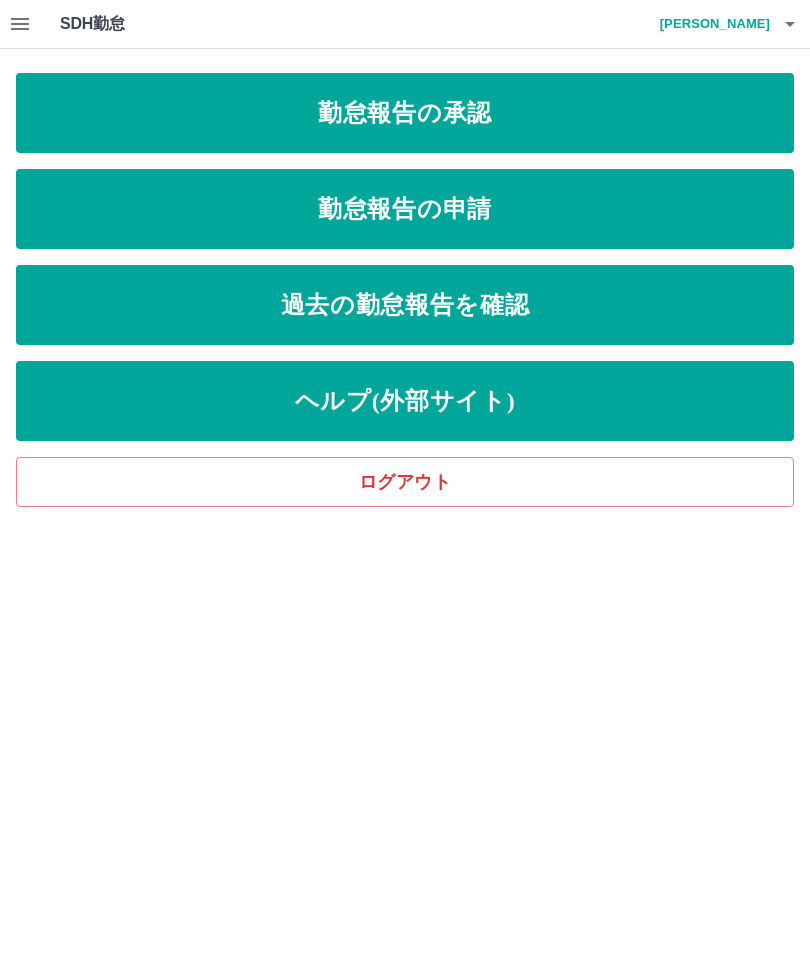 click on "勤怠報告の承認" at bounding box center [405, 113] 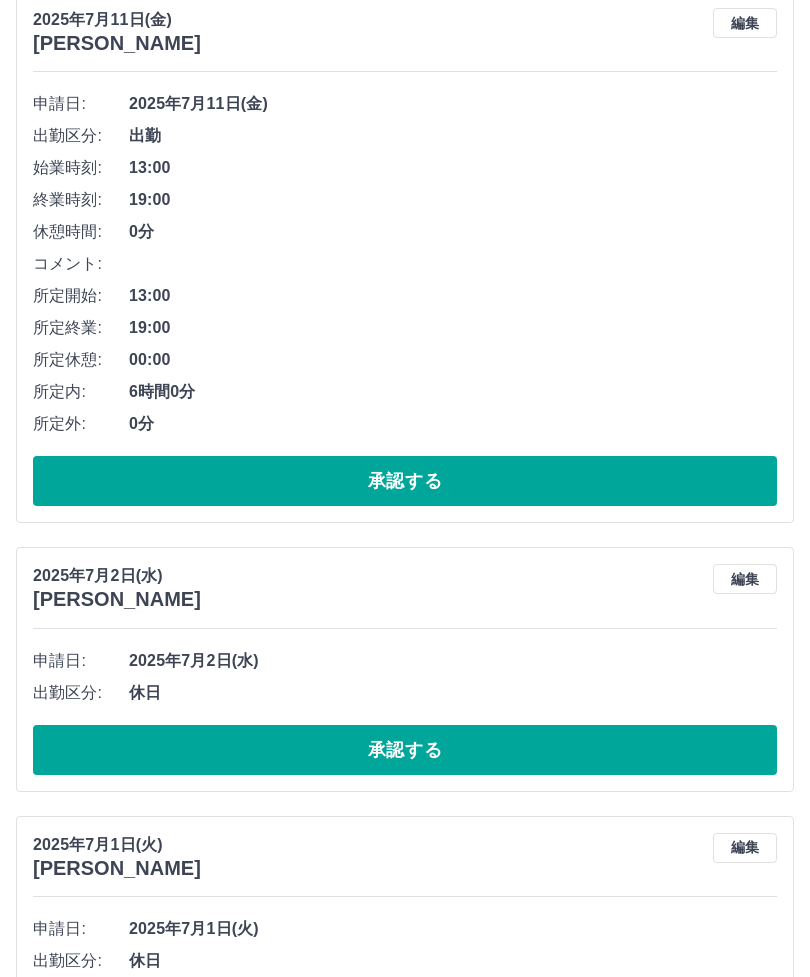 scroll, scrollTop: 840, scrollLeft: 0, axis: vertical 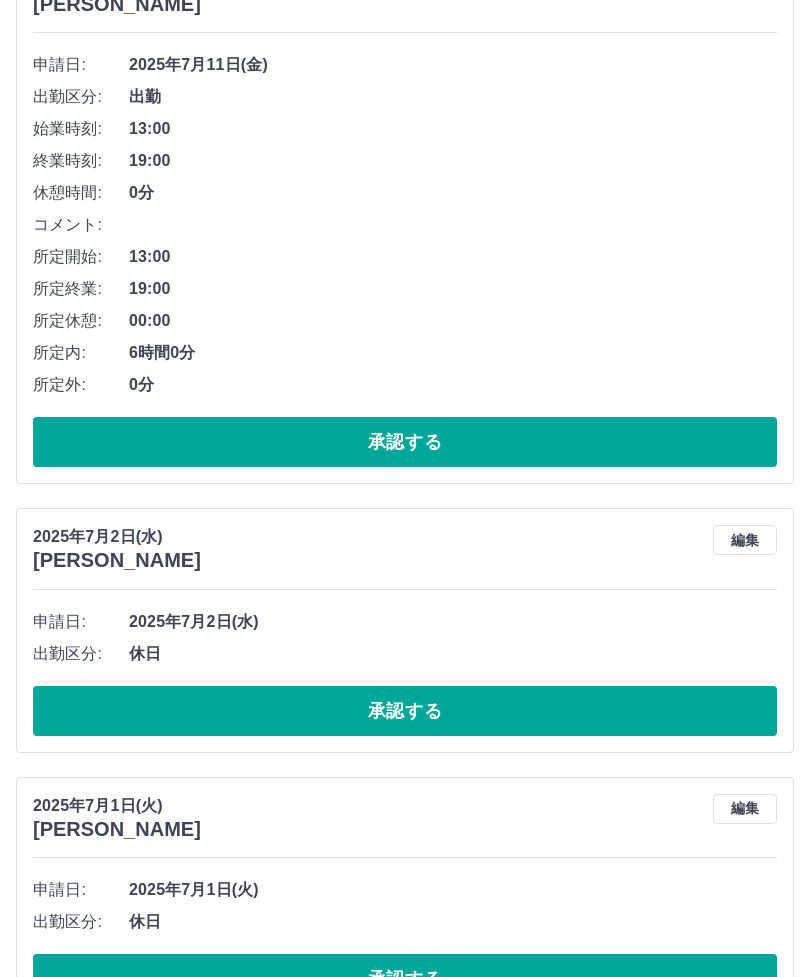 click on "承認する" at bounding box center [405, 979] 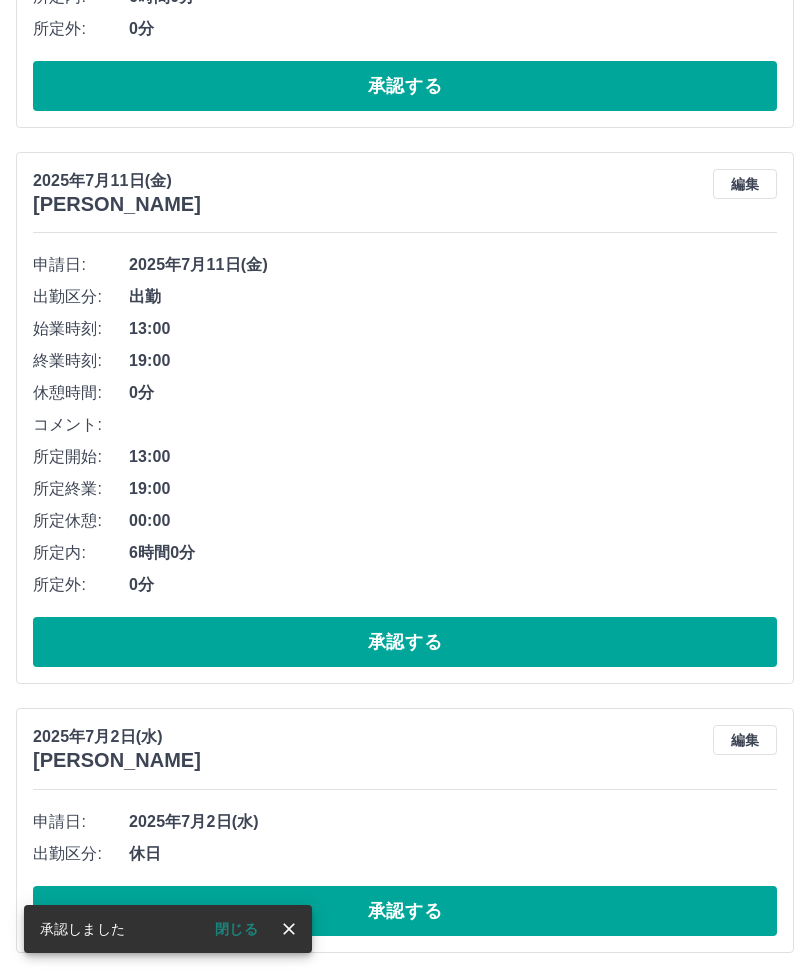 scroll, scrollTop: 572, scrollLeft: 0, axis: vertical 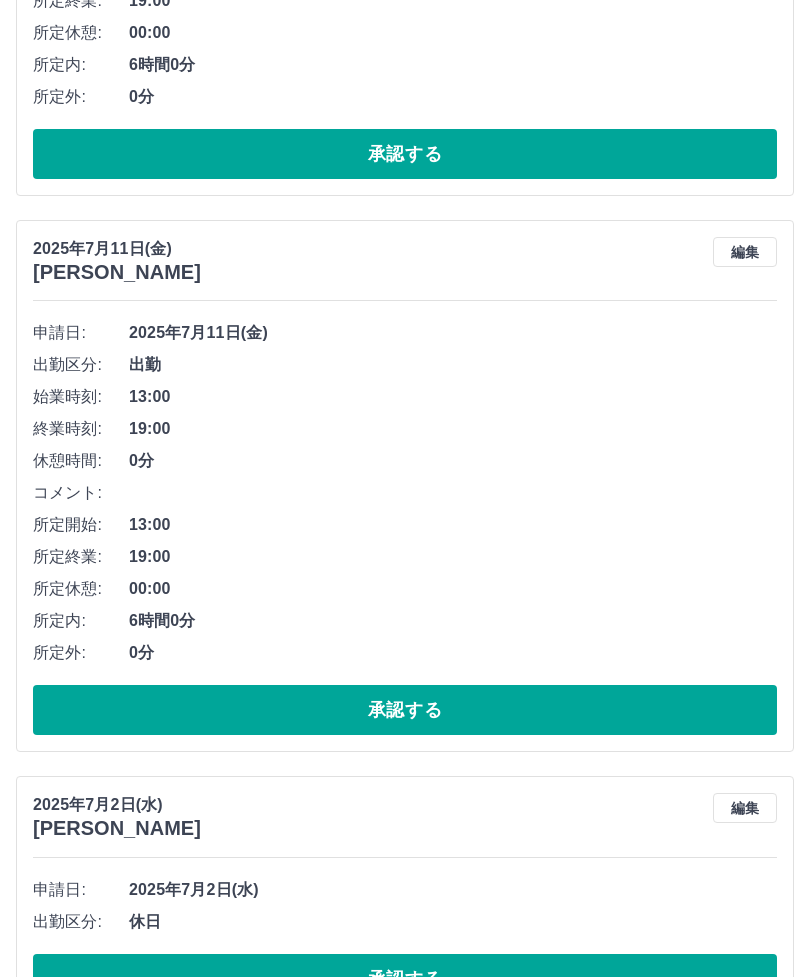 click on "承認する" at bounding box center (405, 979) 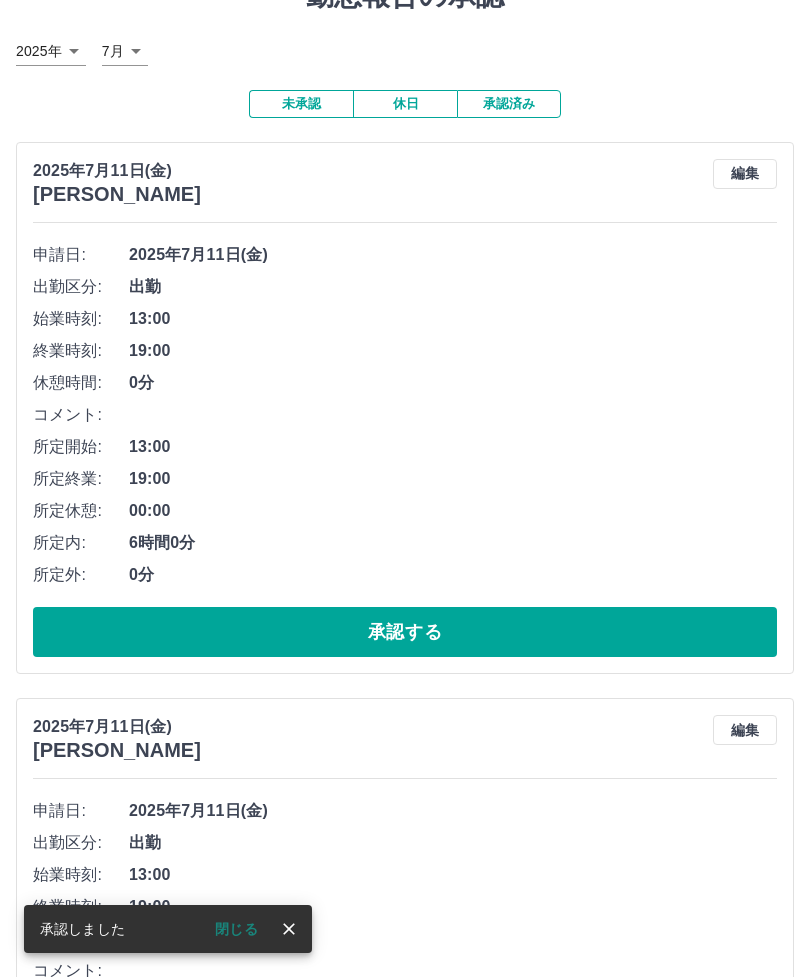 scroll, scrollTop: 0, scrollLeft: 0, axis: both 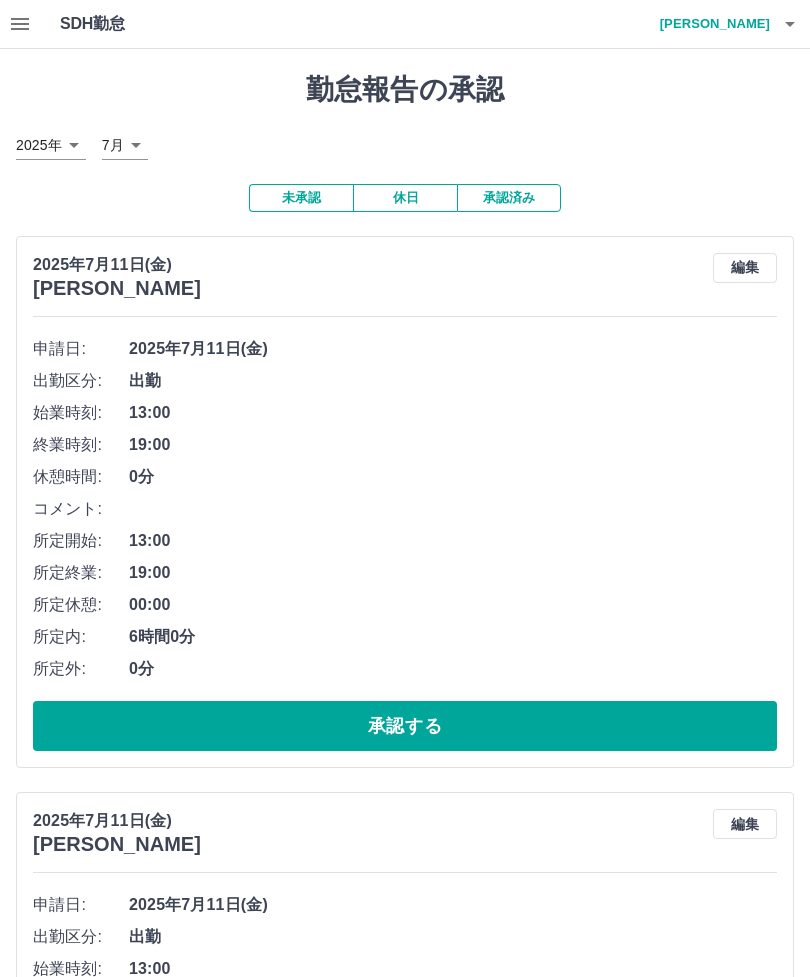 click on "黒澤　睦子" at bounding box center [710, 24] 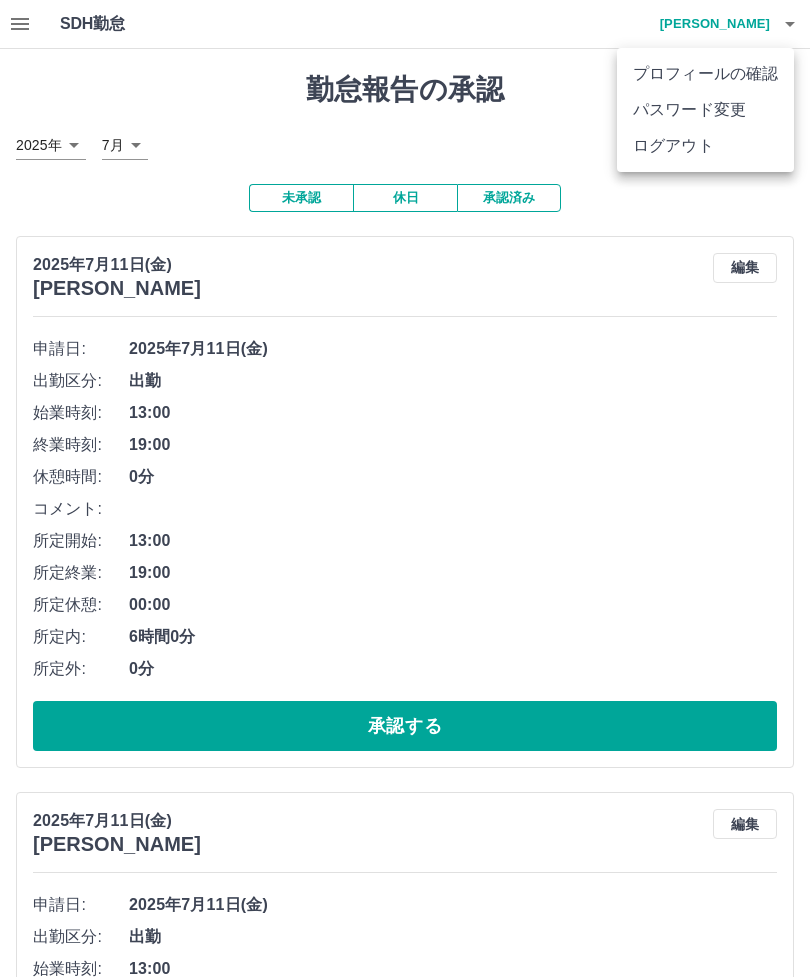 click on "ログアウト" at bounding box center (705, 146) 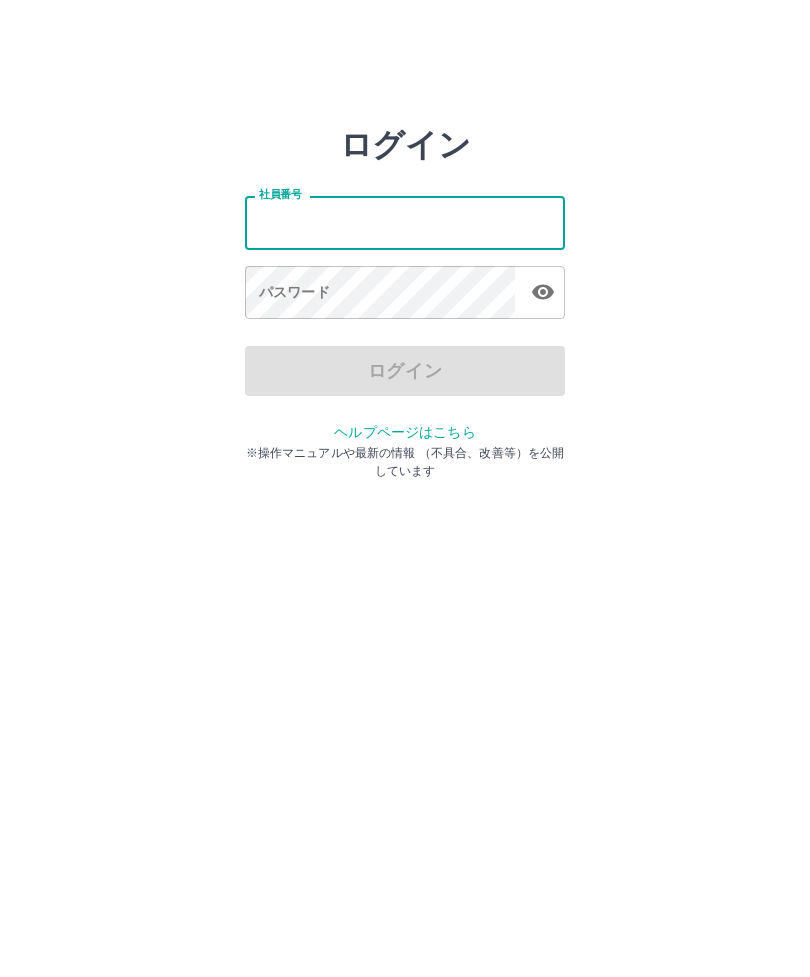 scroll, scrollTop: 0, scrollLeft: 0, axis: both 